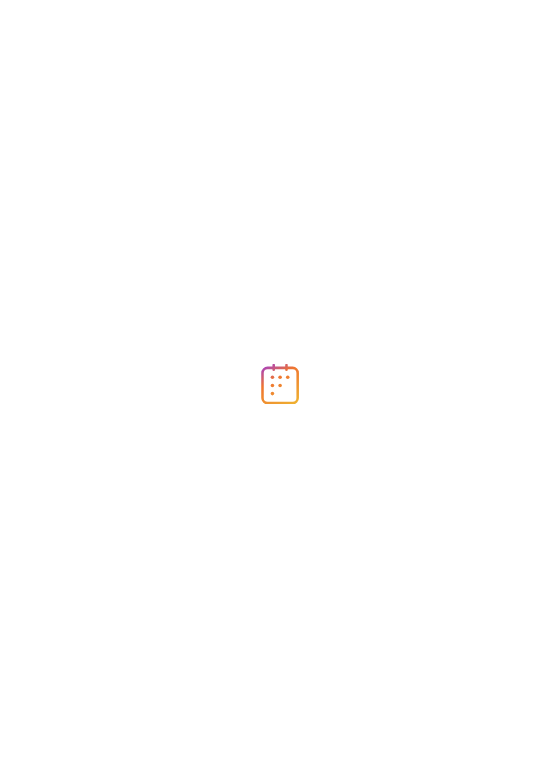 scroll, scrollTop: 0, scrollLeft: 0, axis: both 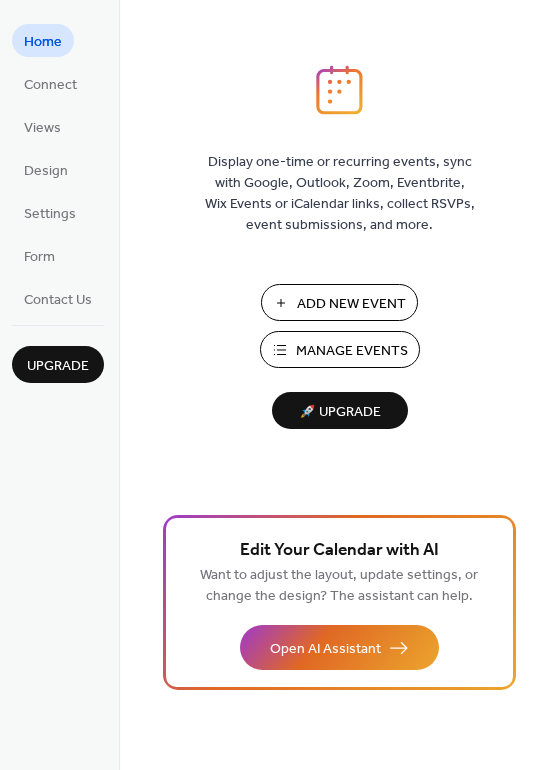 click on "Add New Event" at bounding box center [351, 304] 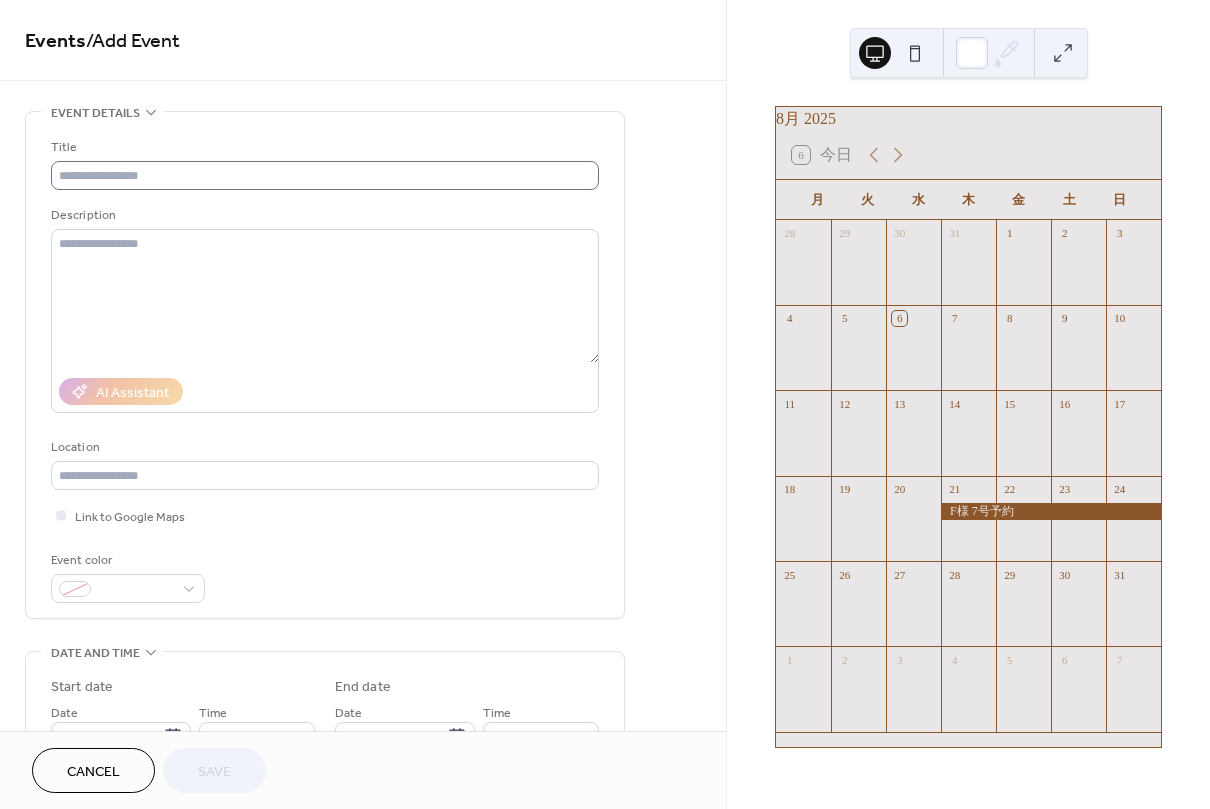 scroll, scrollTop: 0, scrollLeft: 0, axis: both 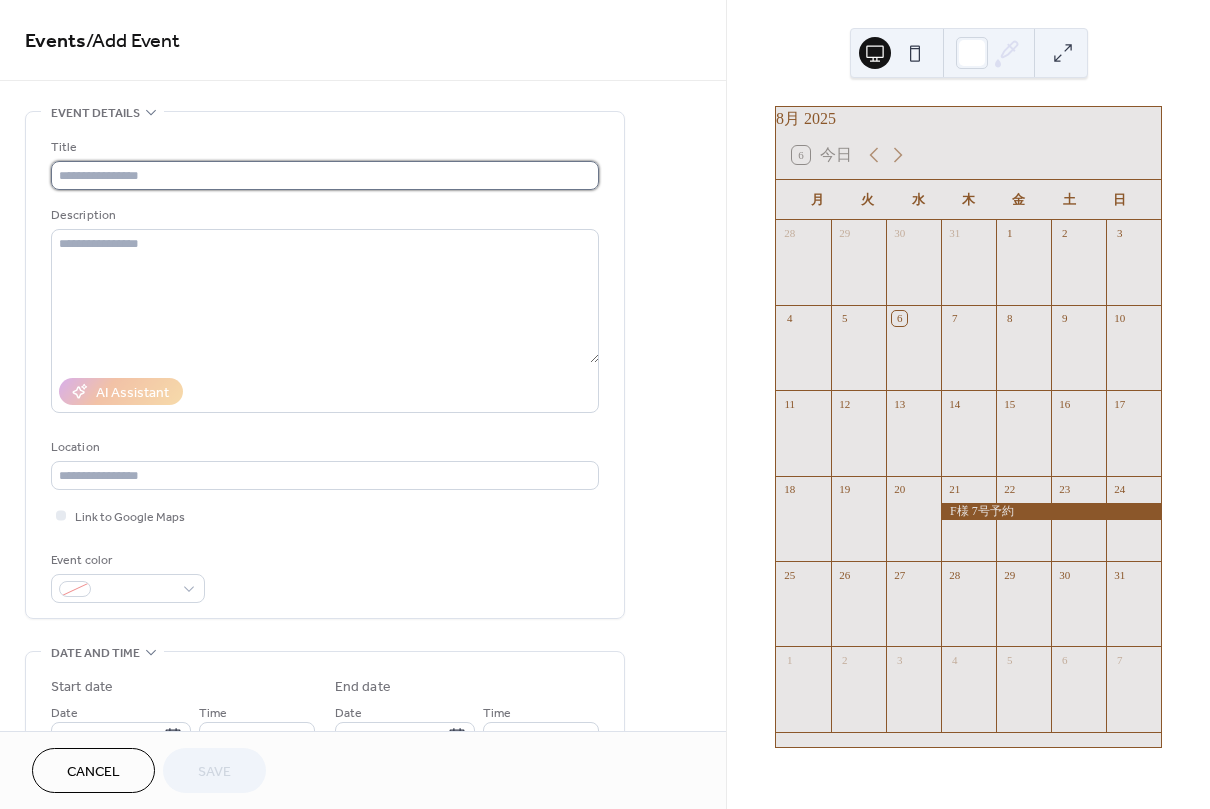 click at bounding box center [325, 175] 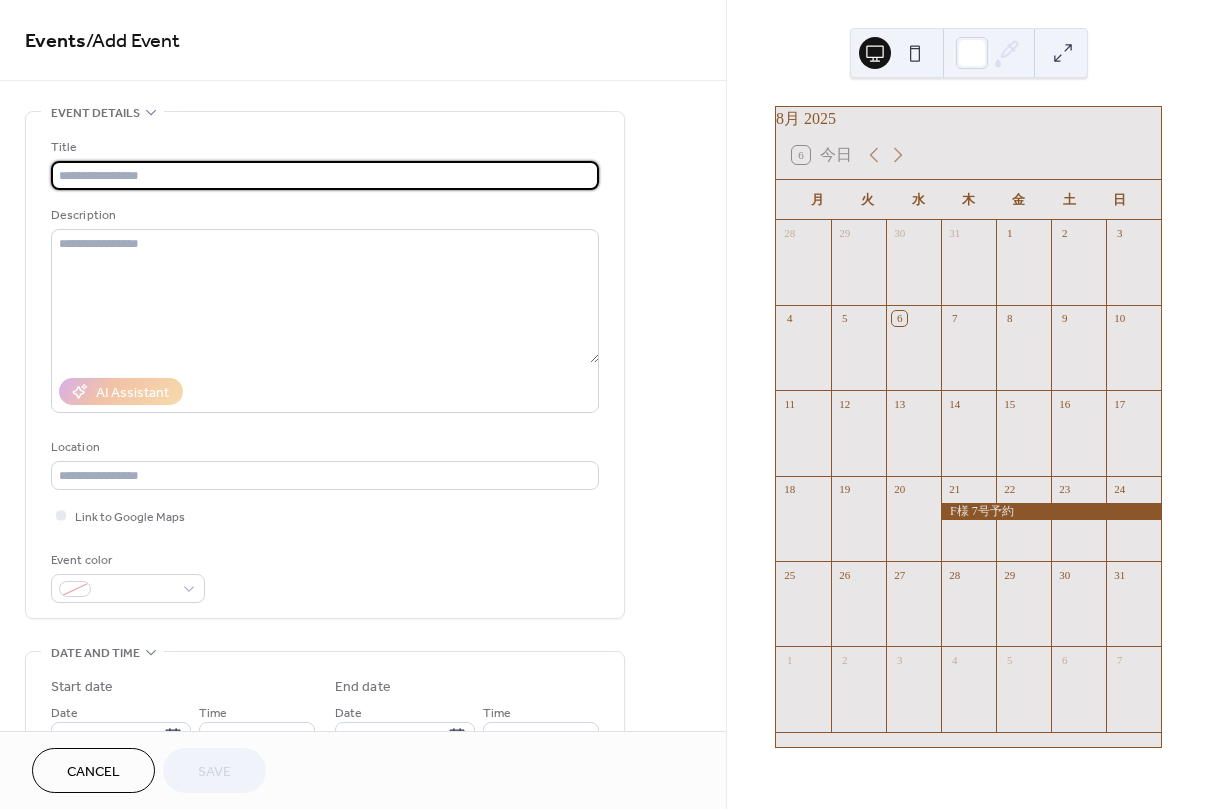 type on "*" 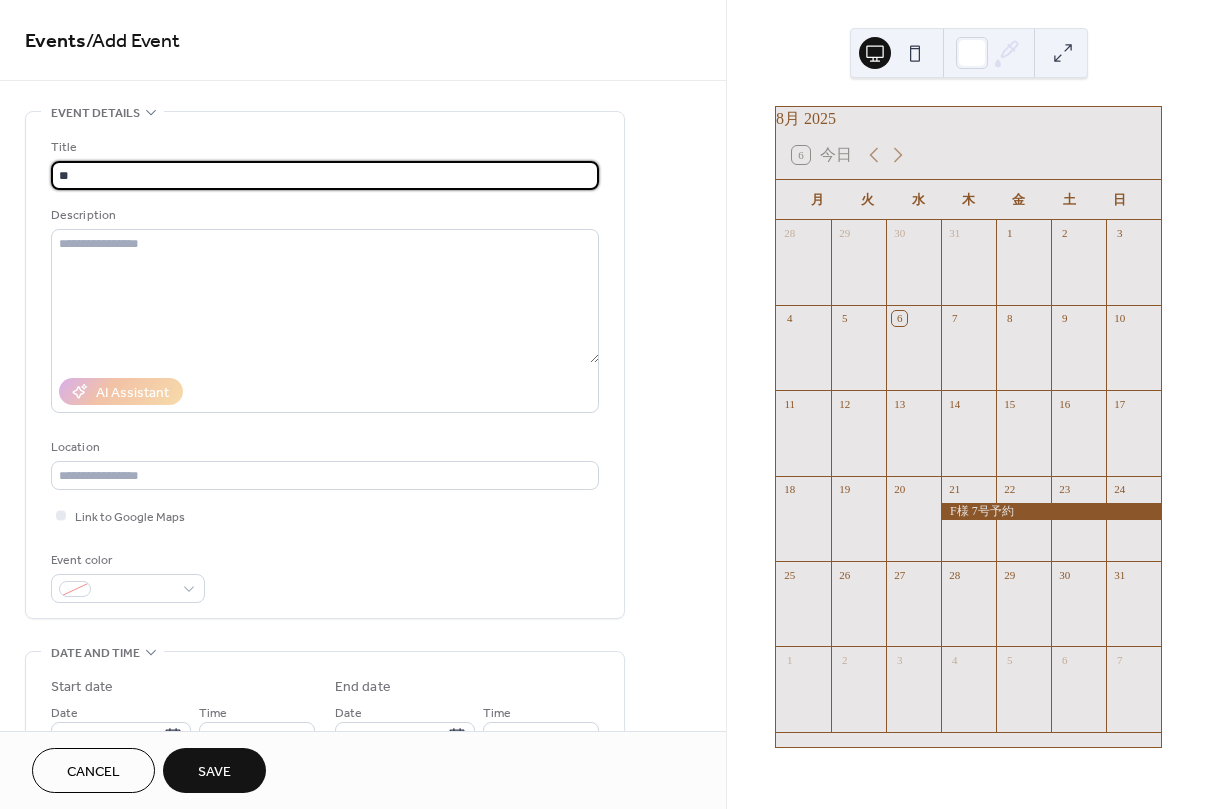 type on "*" 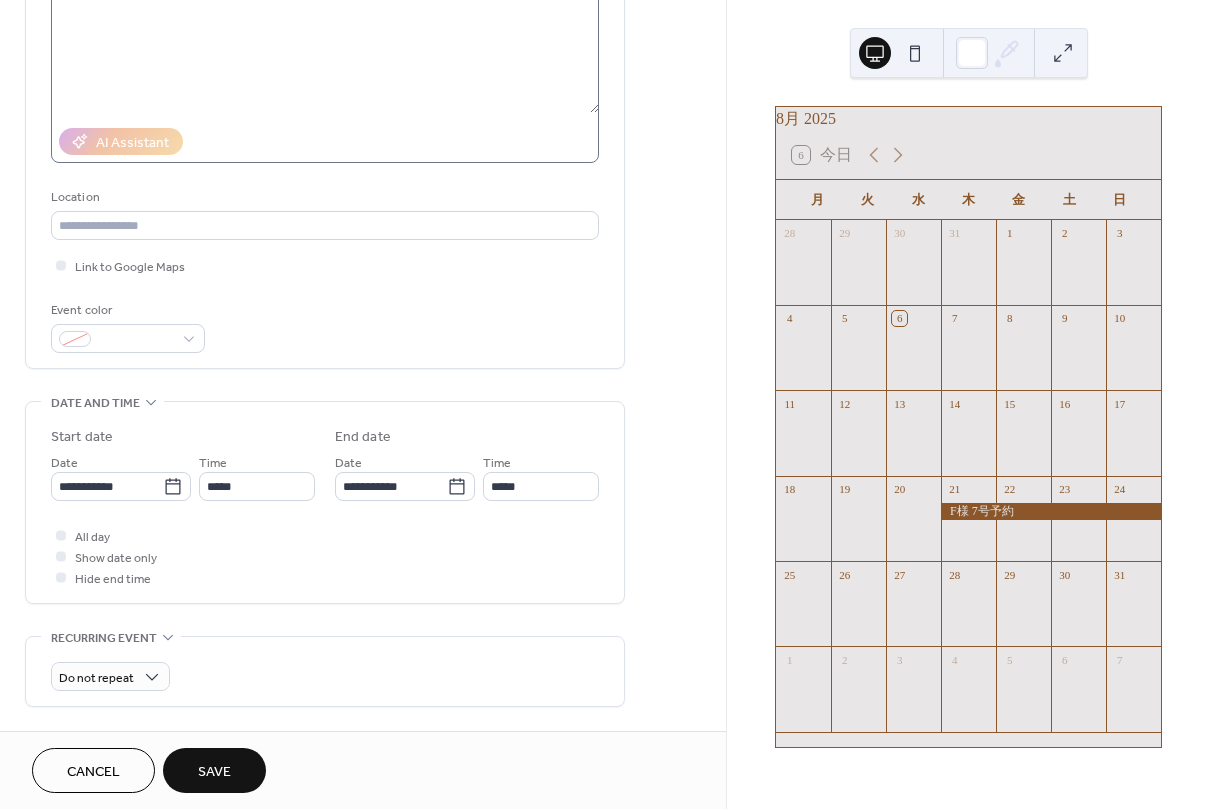 scroll, scrollTop: 315, scrollLeft: 0, axis: vertical 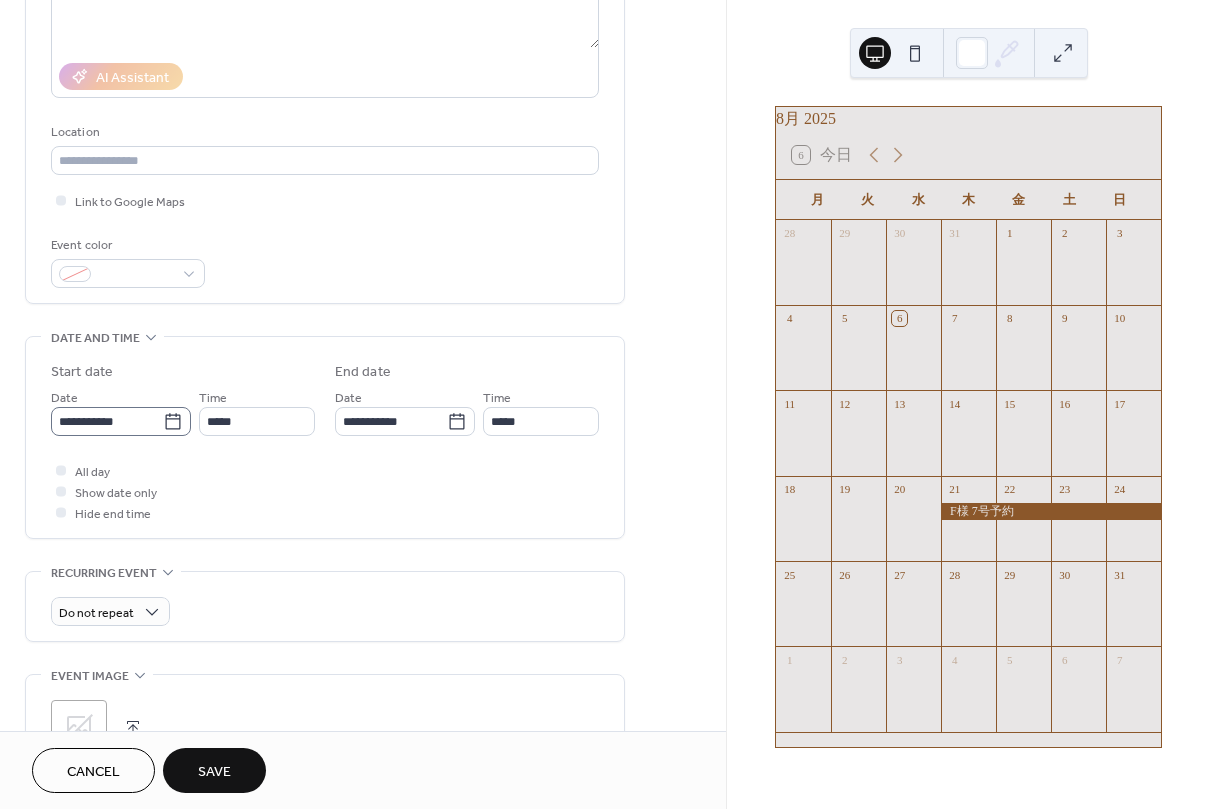 type on "*********" 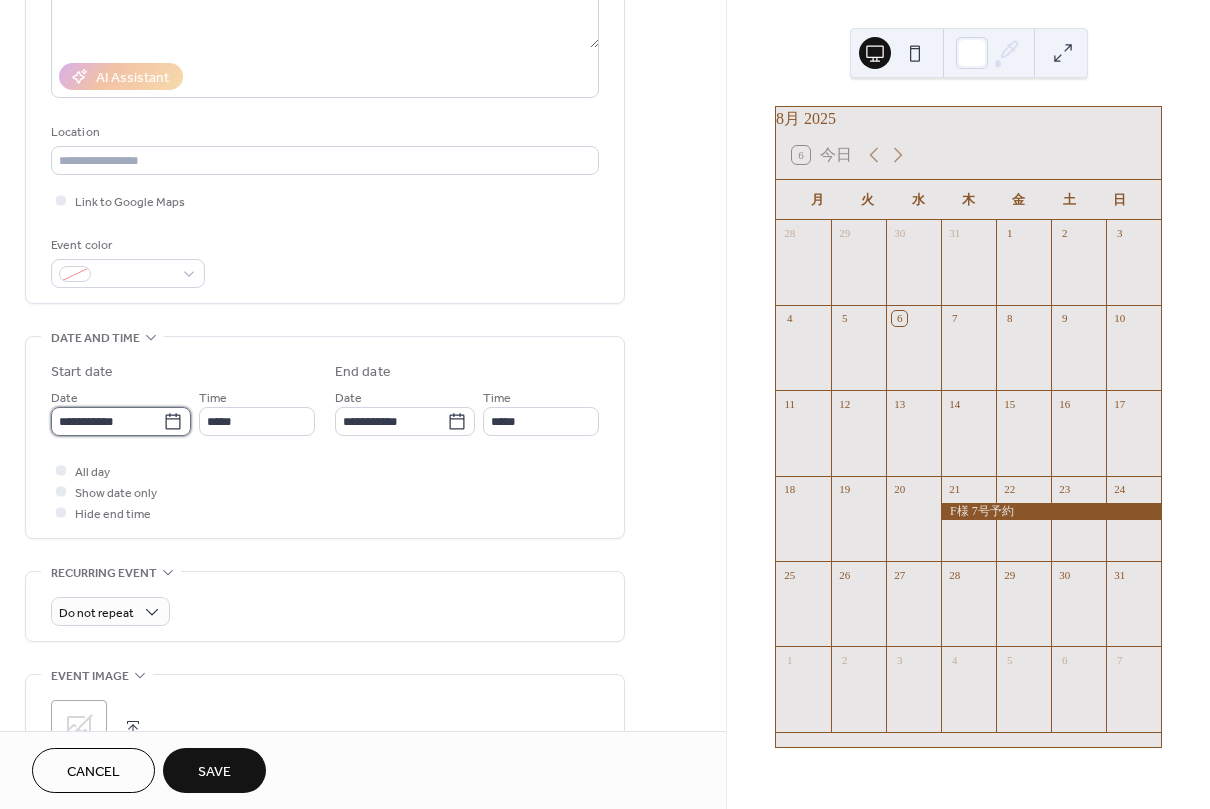 click on "**********" at bounding box center (107, 421) 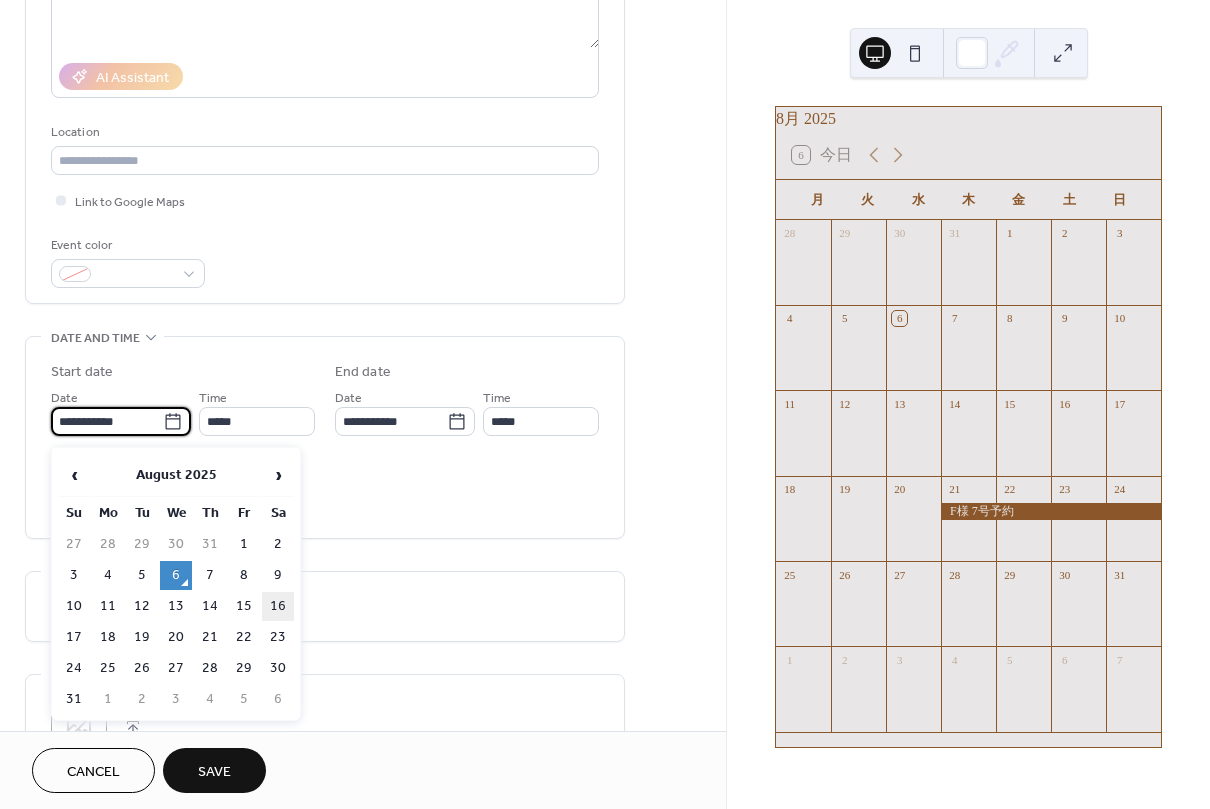 click on "16" at bounding box center (278, 606) 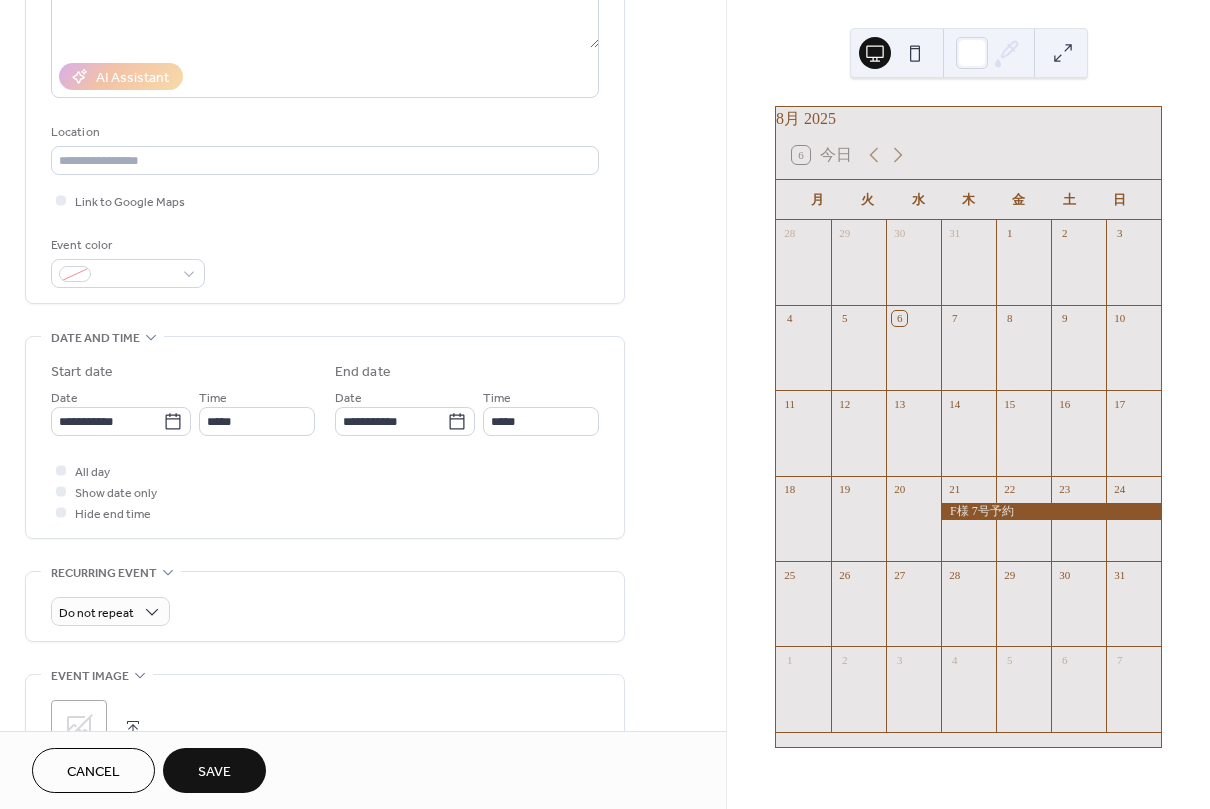 click on "Save" at bounding box center [214, 770] 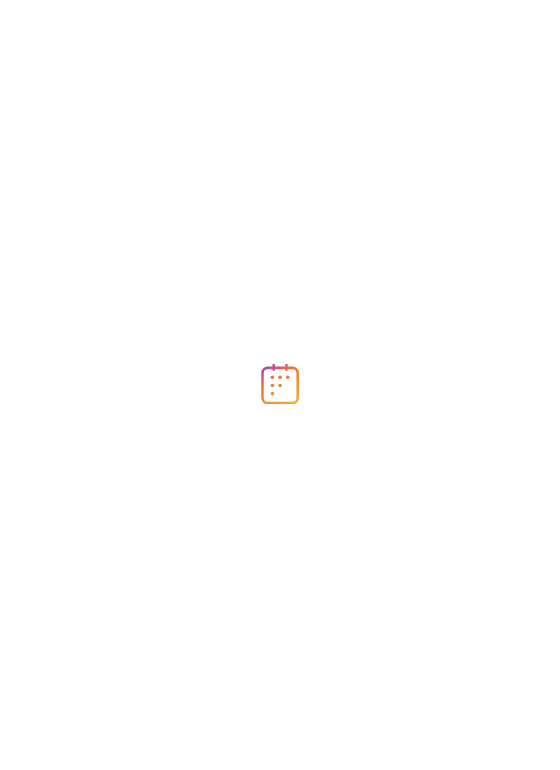 scroll, scrollTop: 0, scrollLeft: 0, axis: both 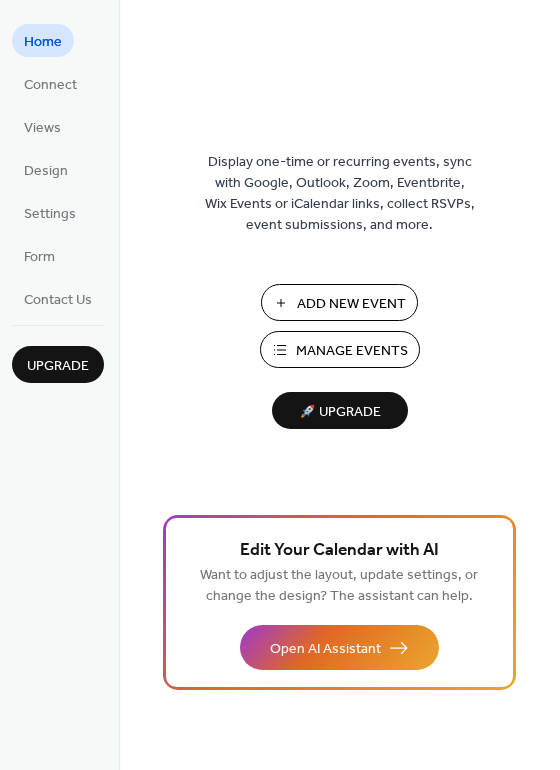 click on "Add New Event" at bounding box center [339, 302] 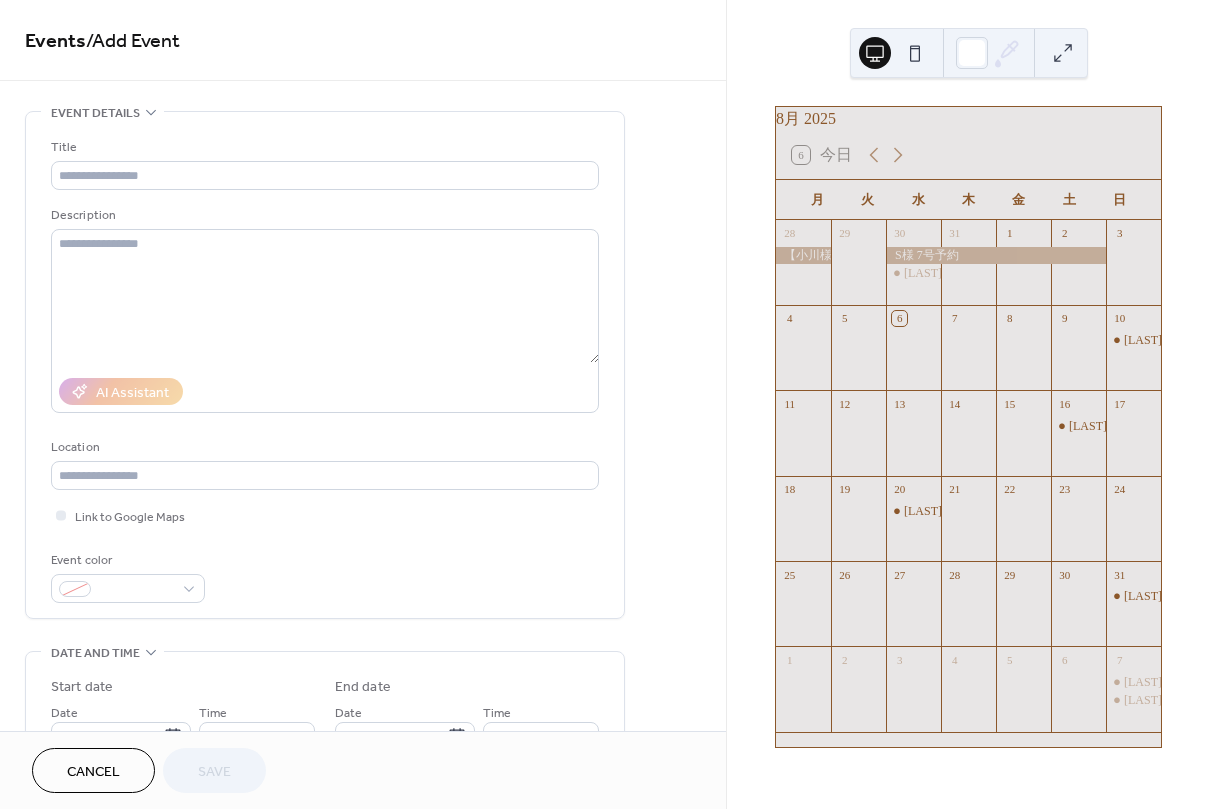 scroll, scrollTop: 0, scrollLeft: 0, axis: both 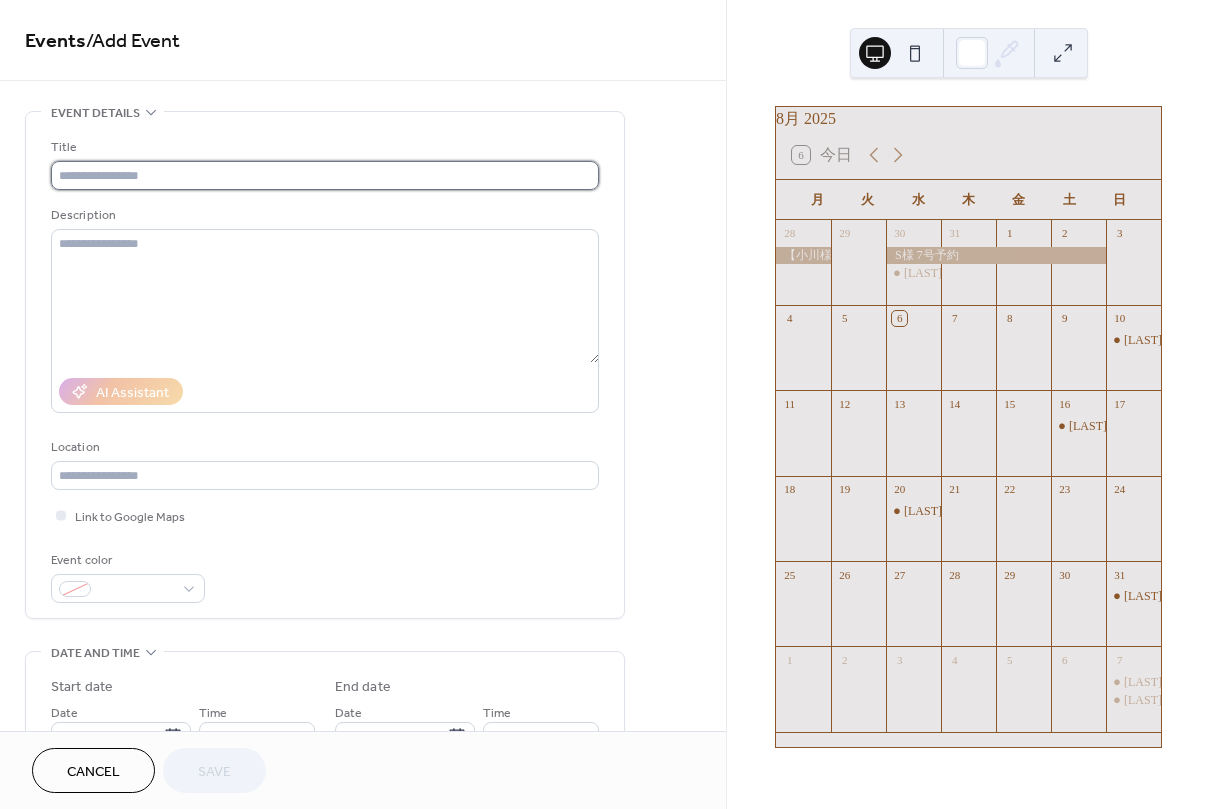 click at bounding box center (325, 175) 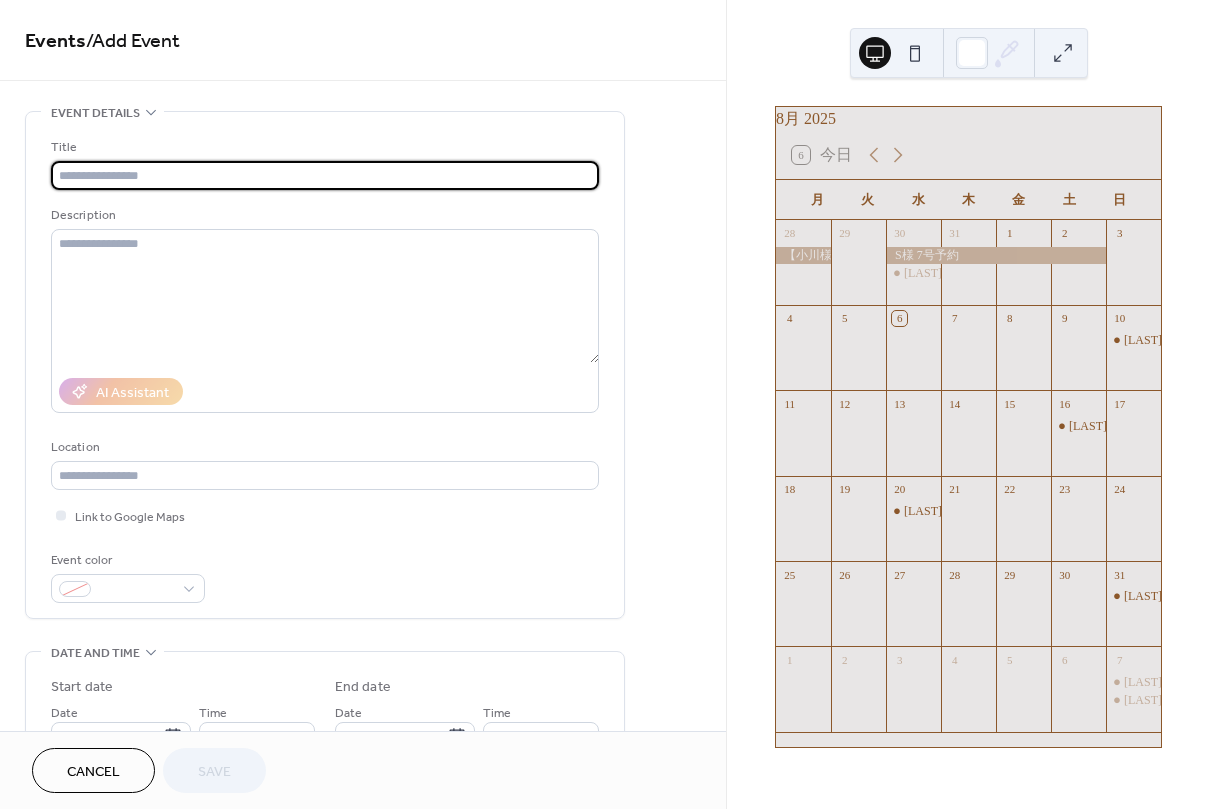 paste on "*********" 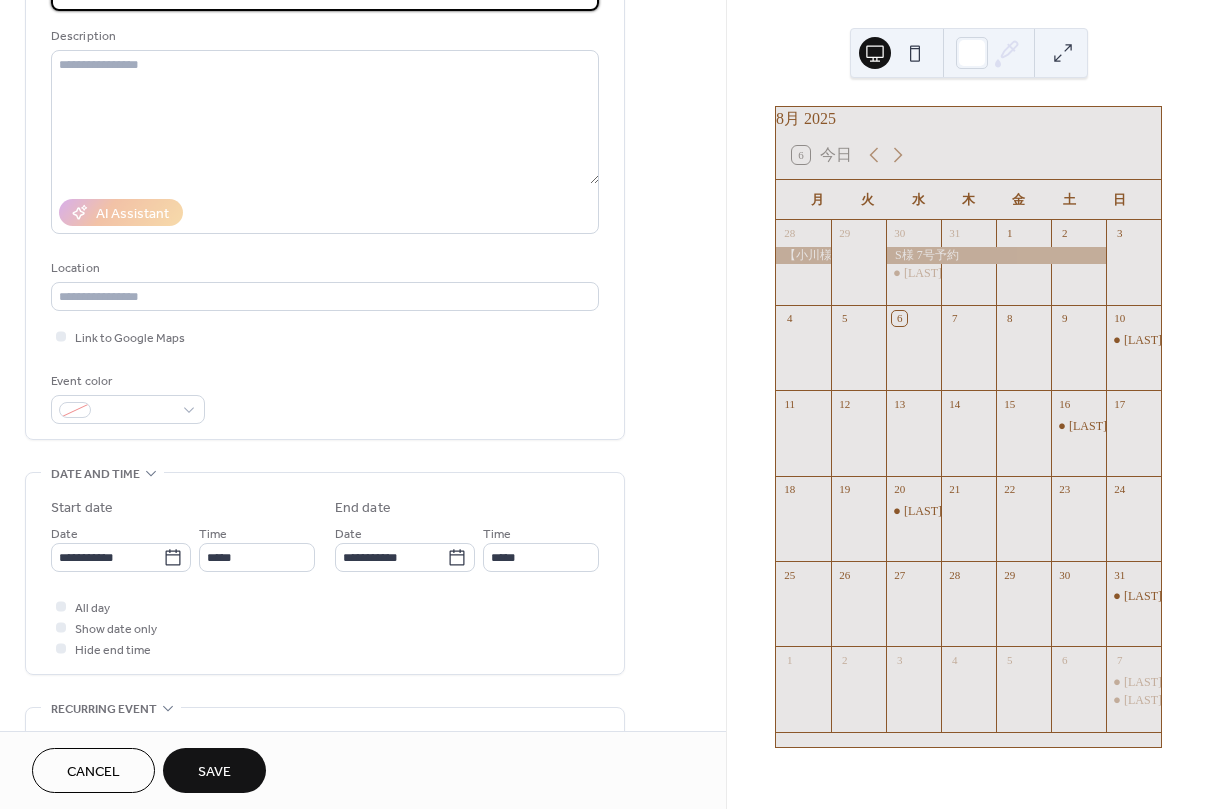 scroll, scrollTop: 197, scrollLeft: 0, axis: vertical 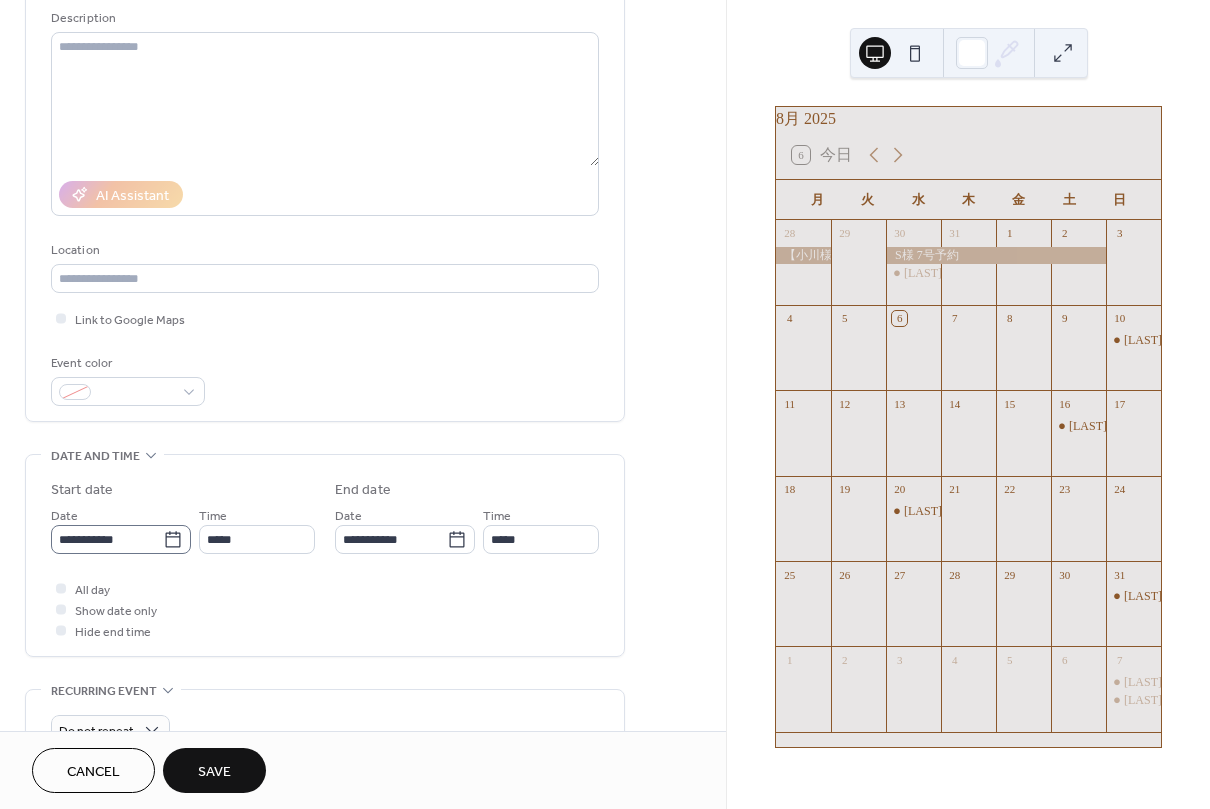 type on "*********" 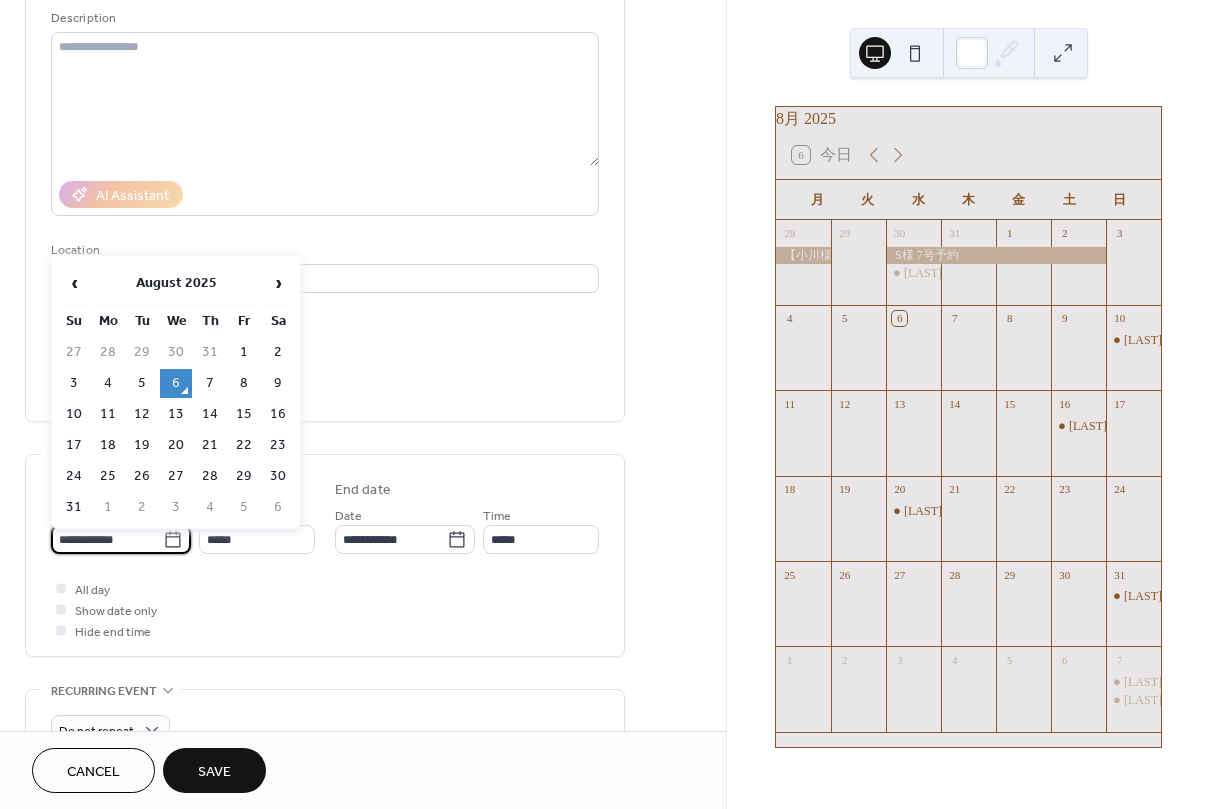 click on "**********" at bounding box center (107, 539) 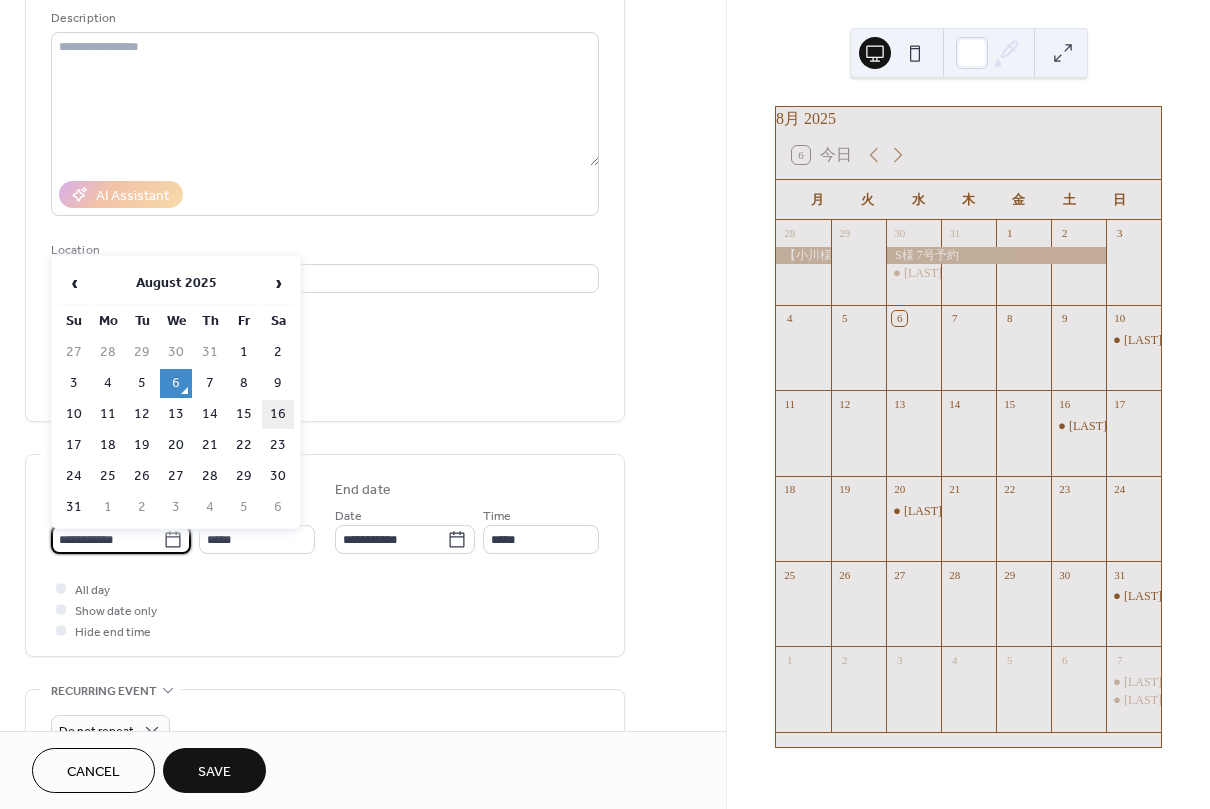 click on "16" at bounding box center (278, 414) 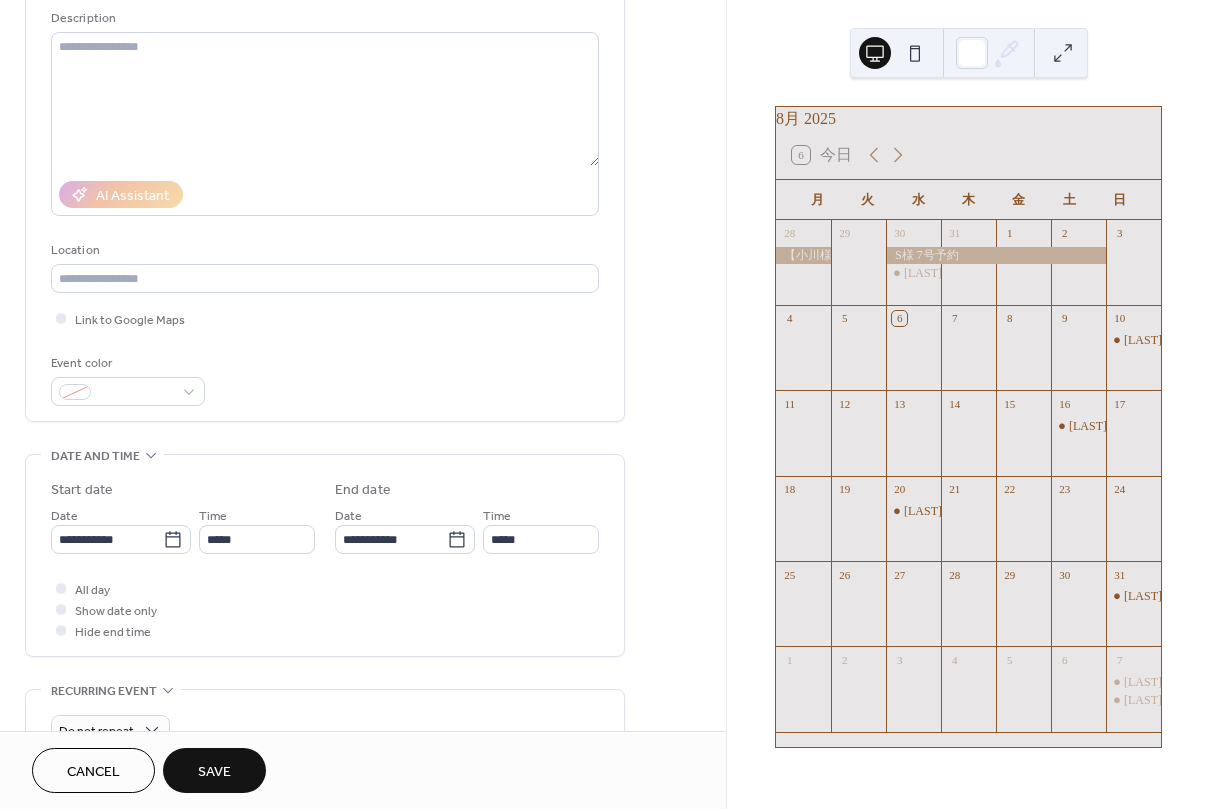 click on "Save" at bounding box center (214, 770) 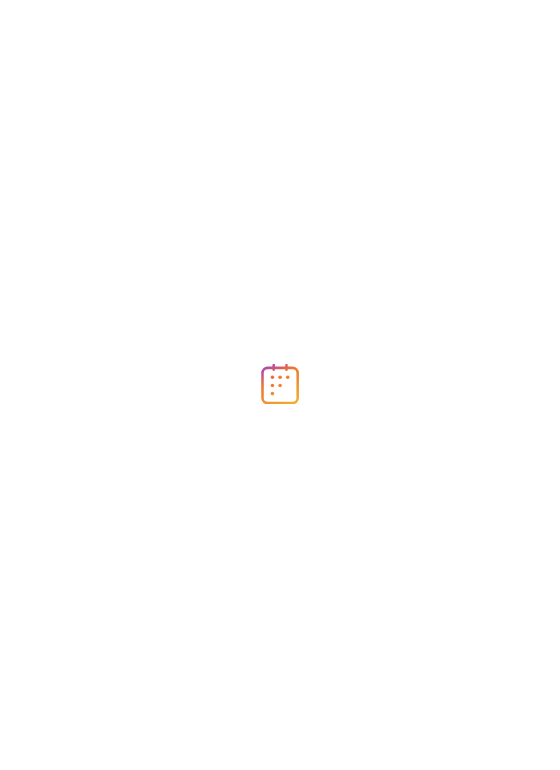 scroll, scrollTop: 0, scrollLeft: 0, axis: both 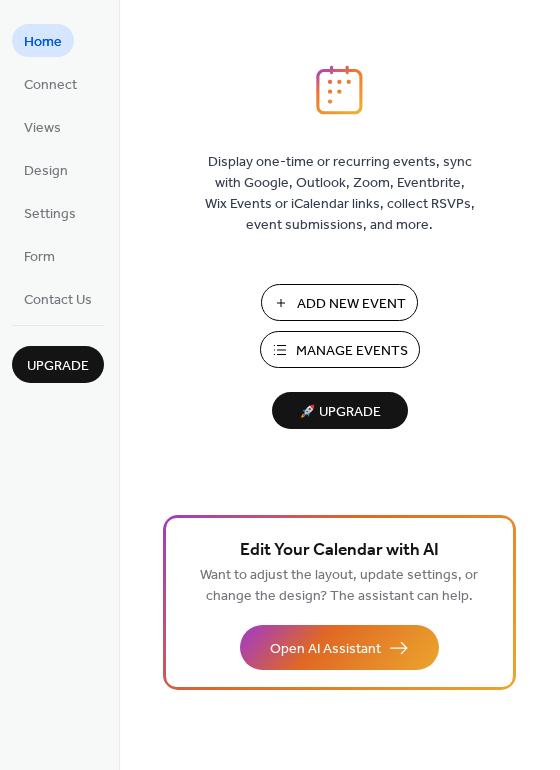 click on "Add New Event" at bounding box center (351, 304) 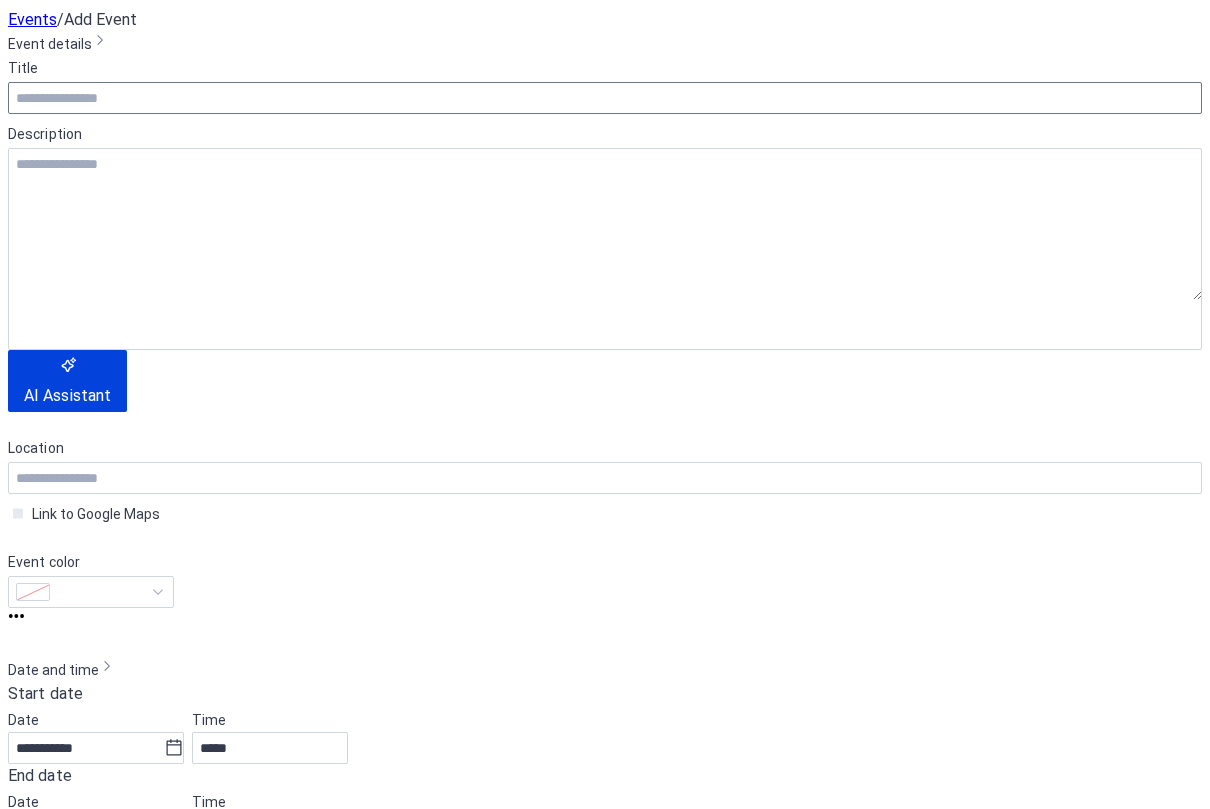 scroll, scrollTop: 0, scrollLeft: 0, axis: both 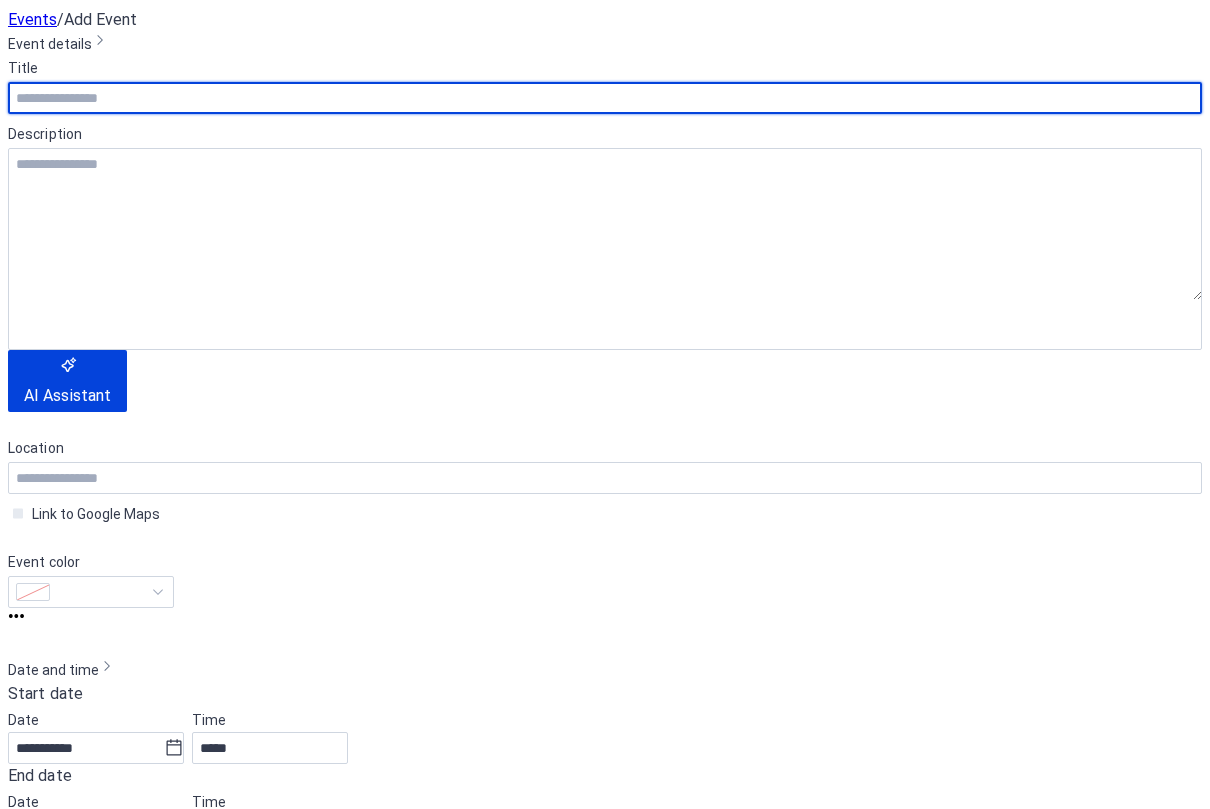 click at bounding box center [605, 98] 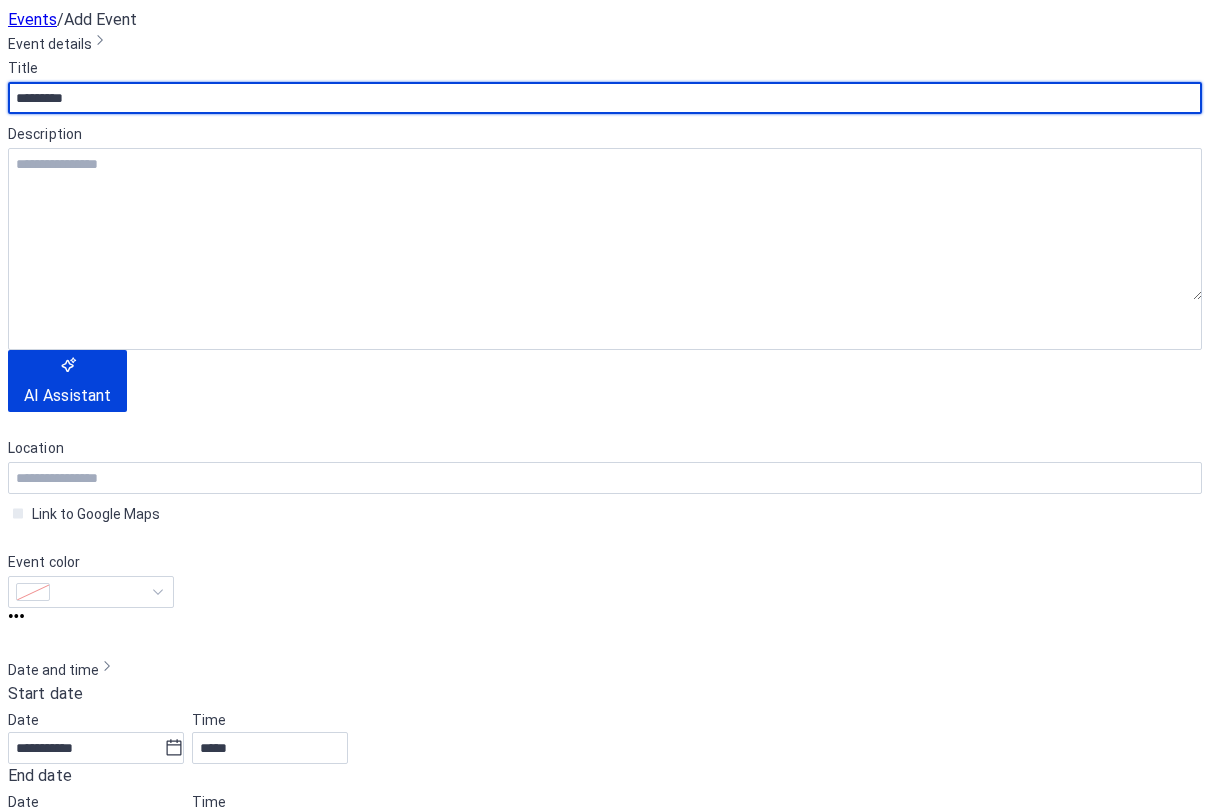 scroll, scrollTop: 331, scrollLeft: 0, axis: vertical 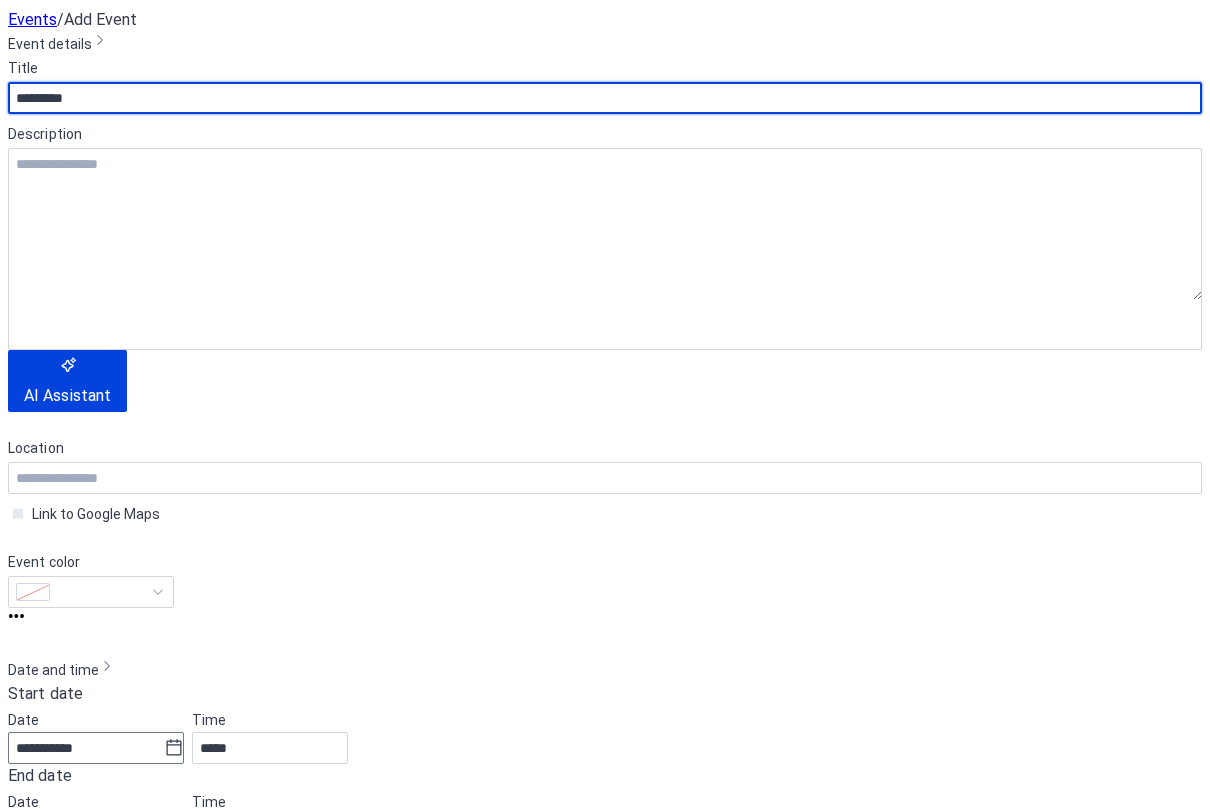 type on "*********" 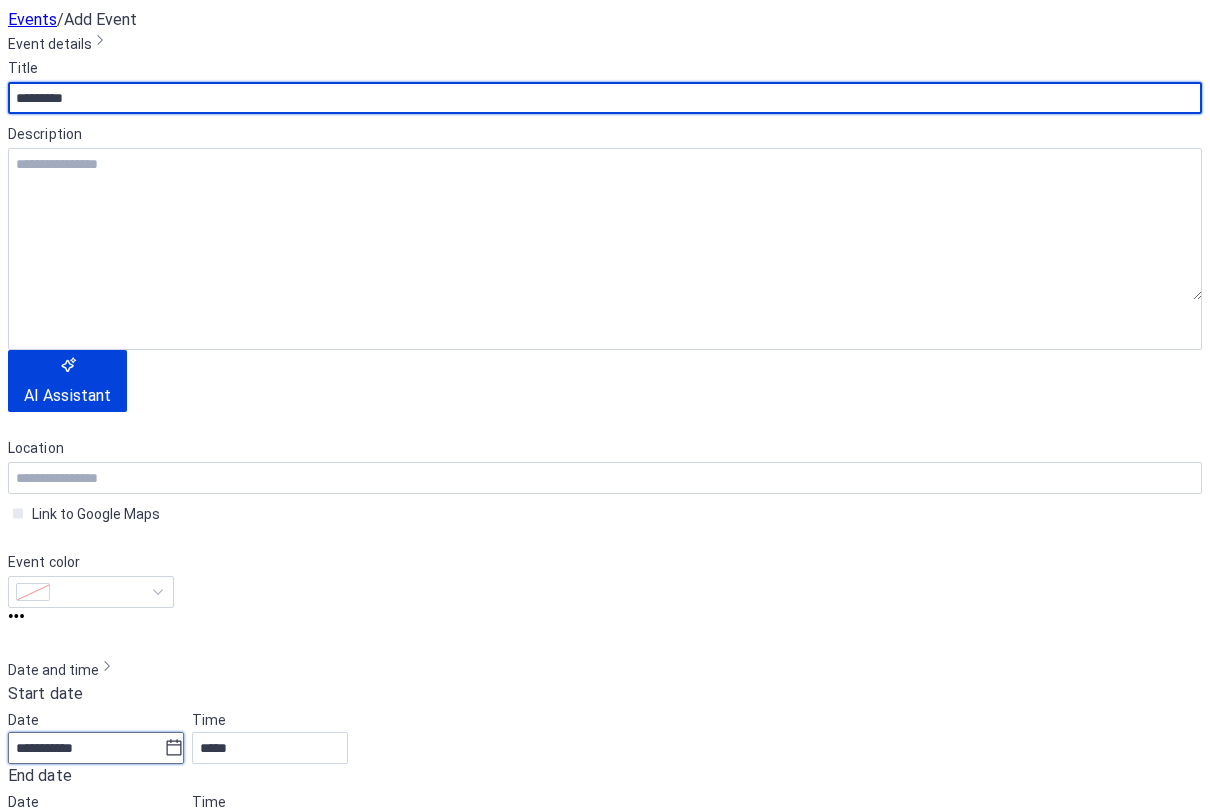 click on "**********" at bounding box center [86, 748] 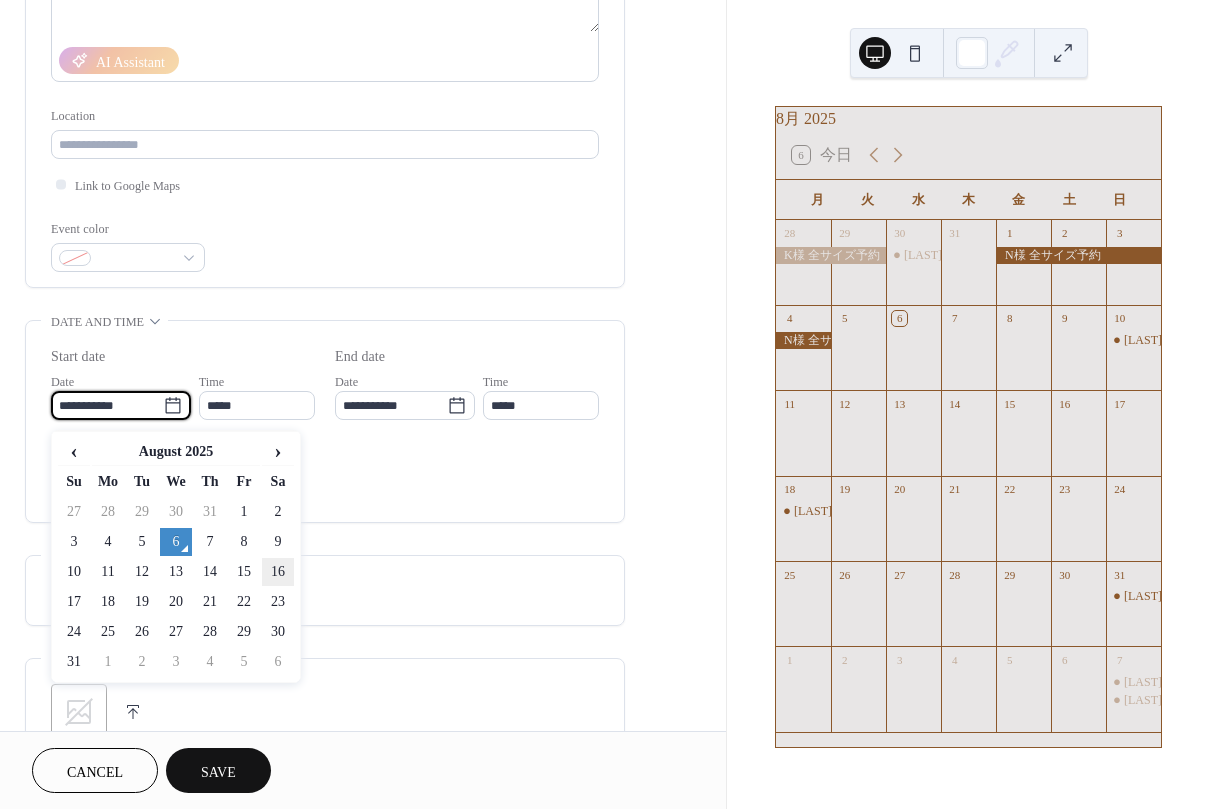 click on "16" at bounding box center [278, 572] 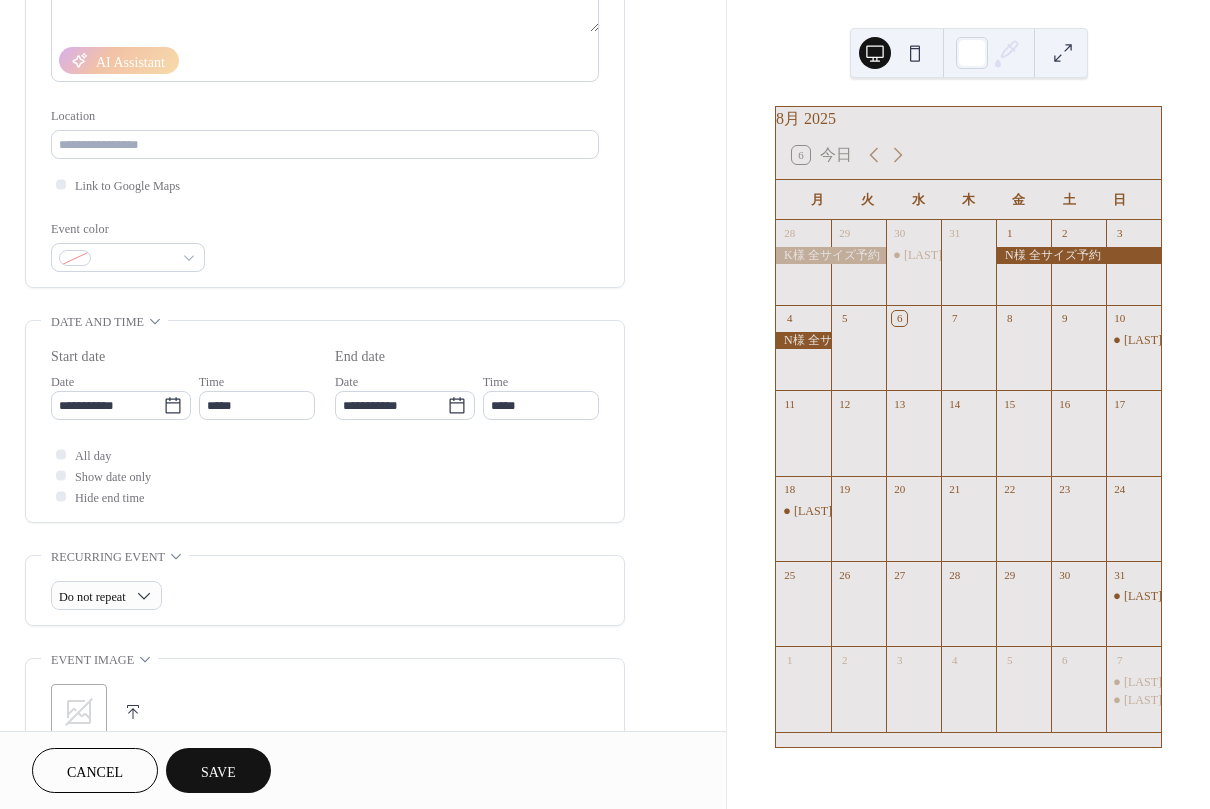 click on "Save" at bounding box center (218, 770) 